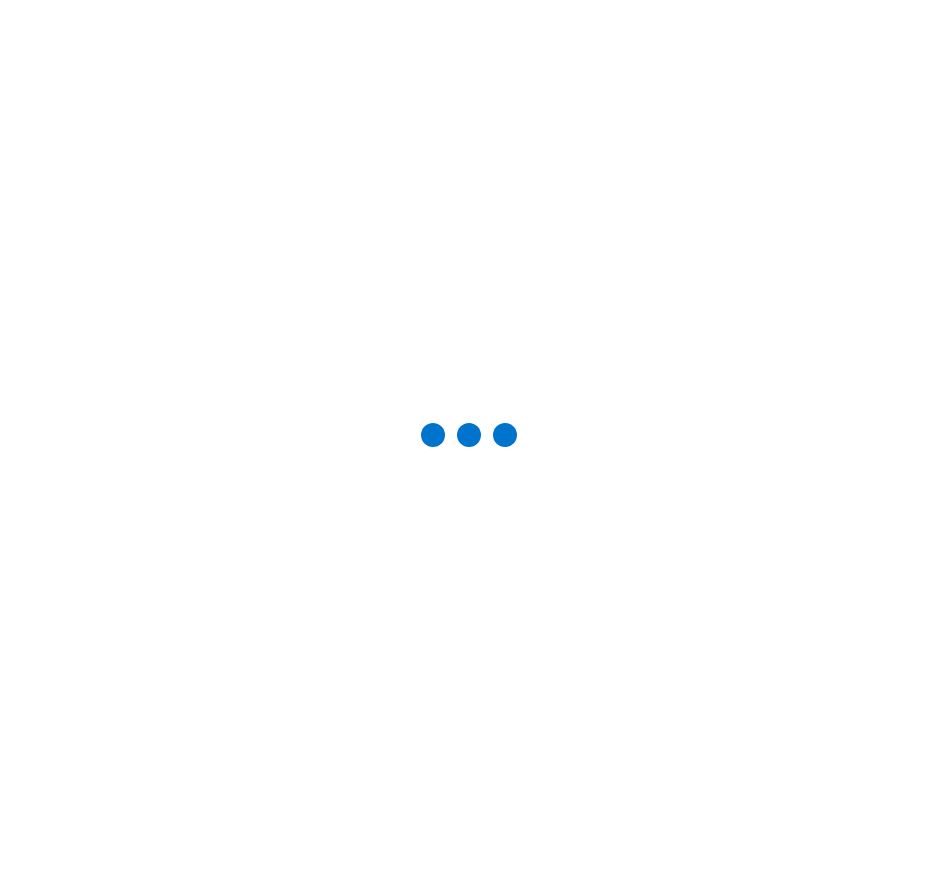 scroll, scrollTop: 0, scrollLeft: 0, axis: both 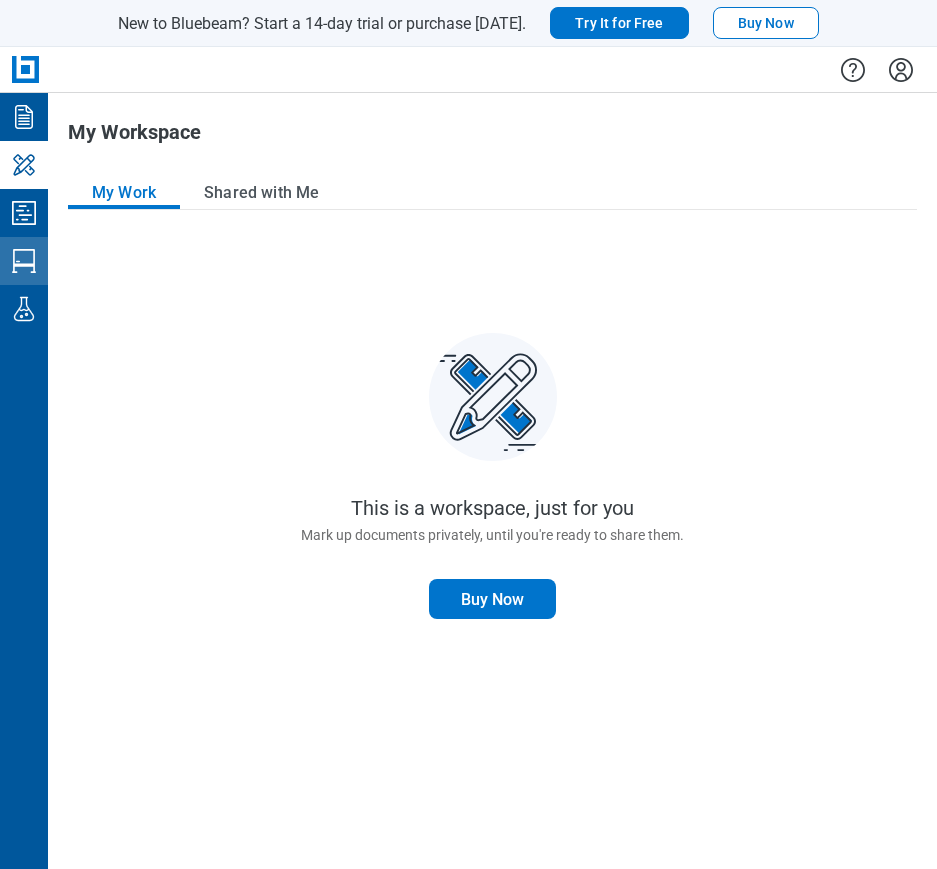 click 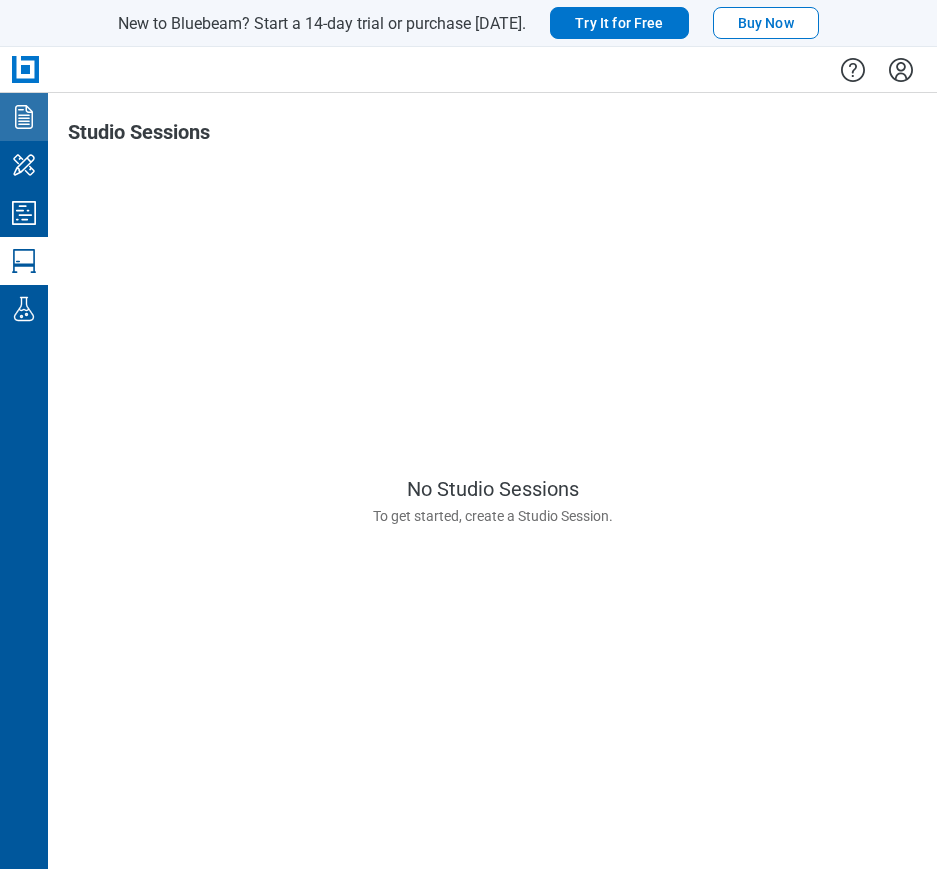 click 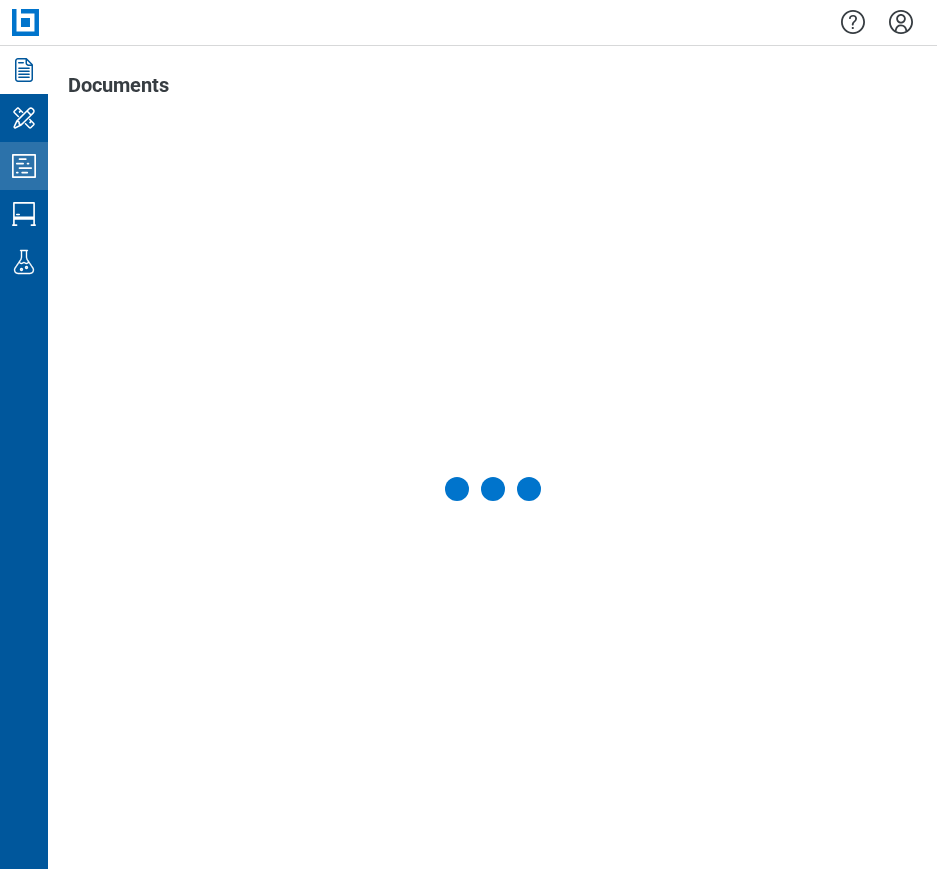 click 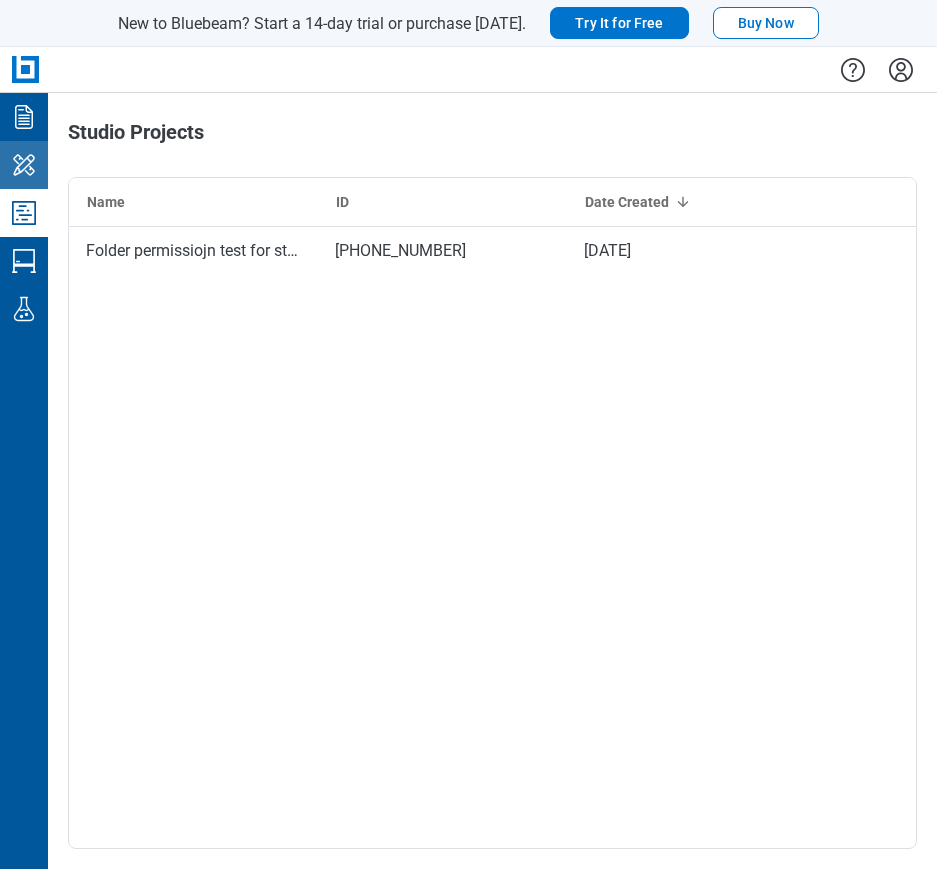 click 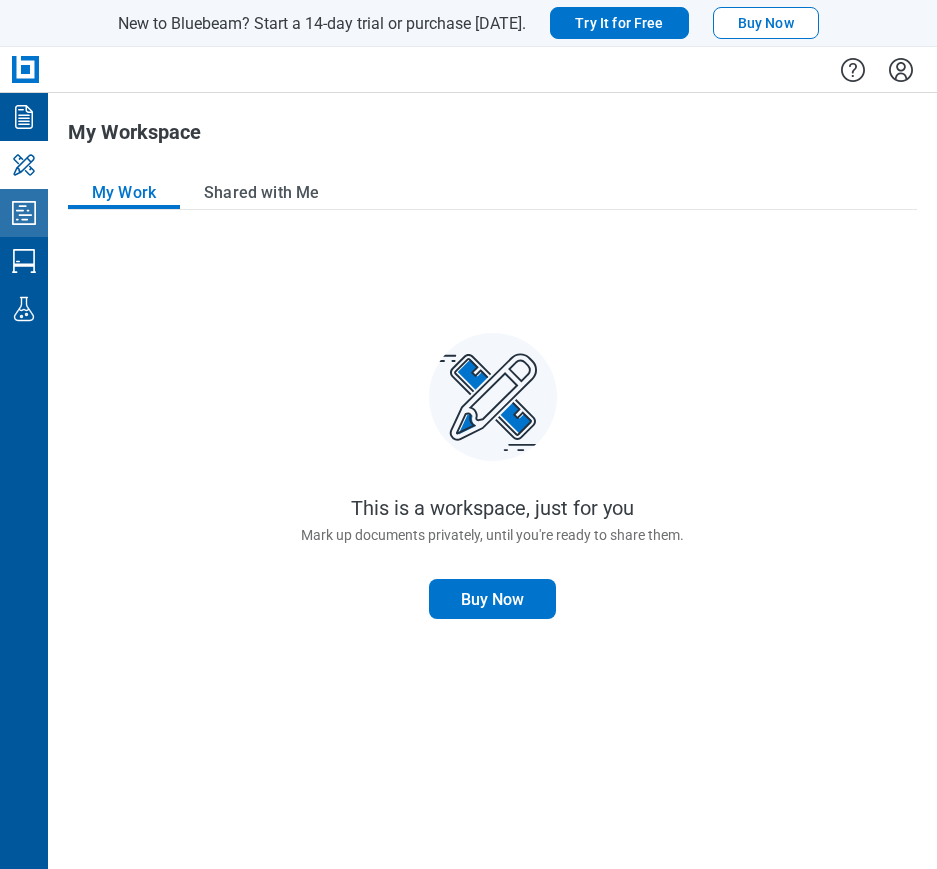 click on "Studio Projects" at bounding box center (24, 213) 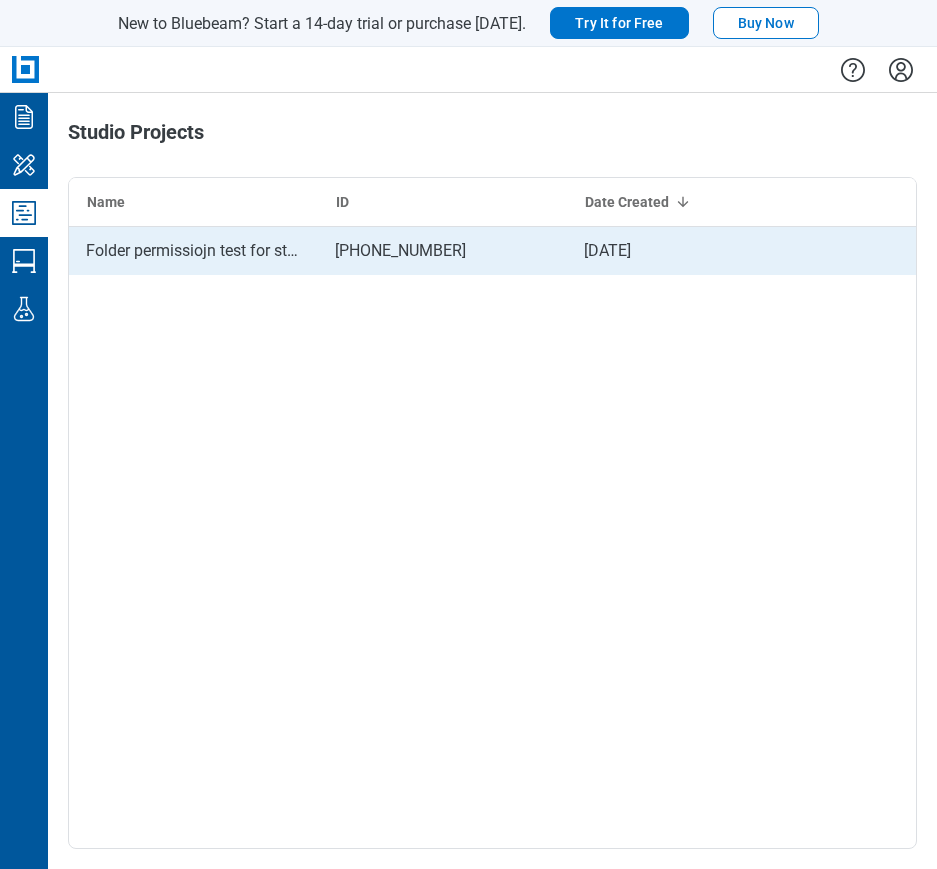 click on "Folder permissiojn test for studio Endpoint" at bounding box center (193, 251) 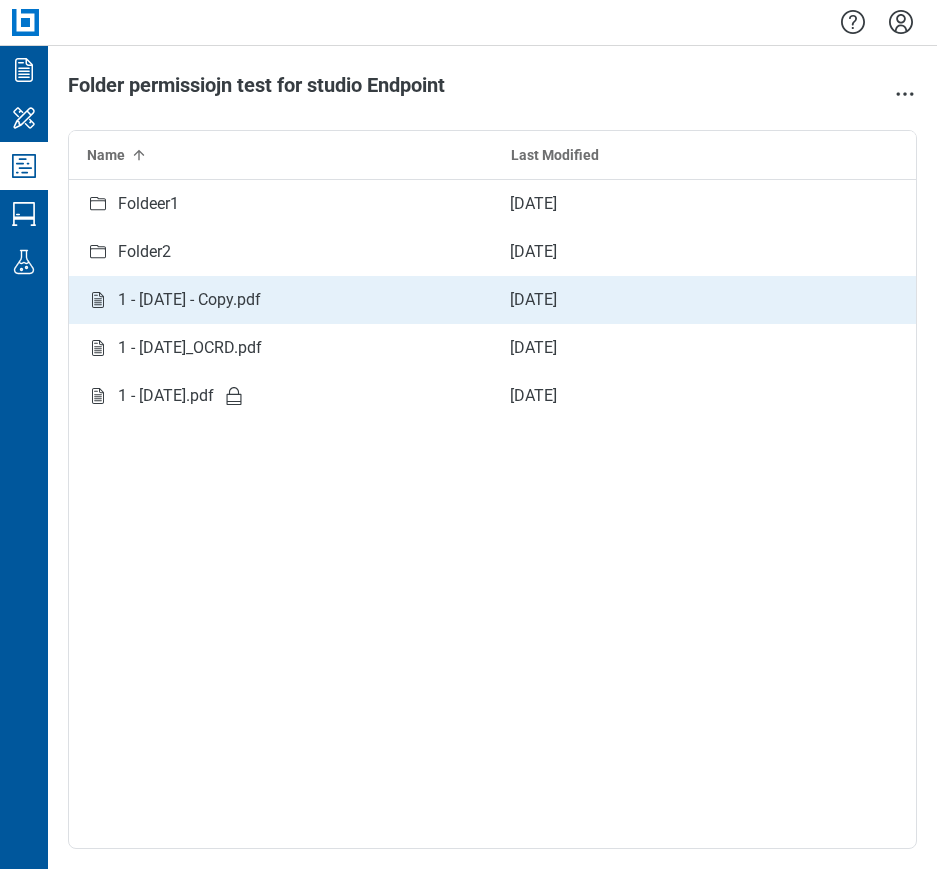 click on "1 -  12.7.2020 - Copy.pdf" at bounding box center [189, 300] 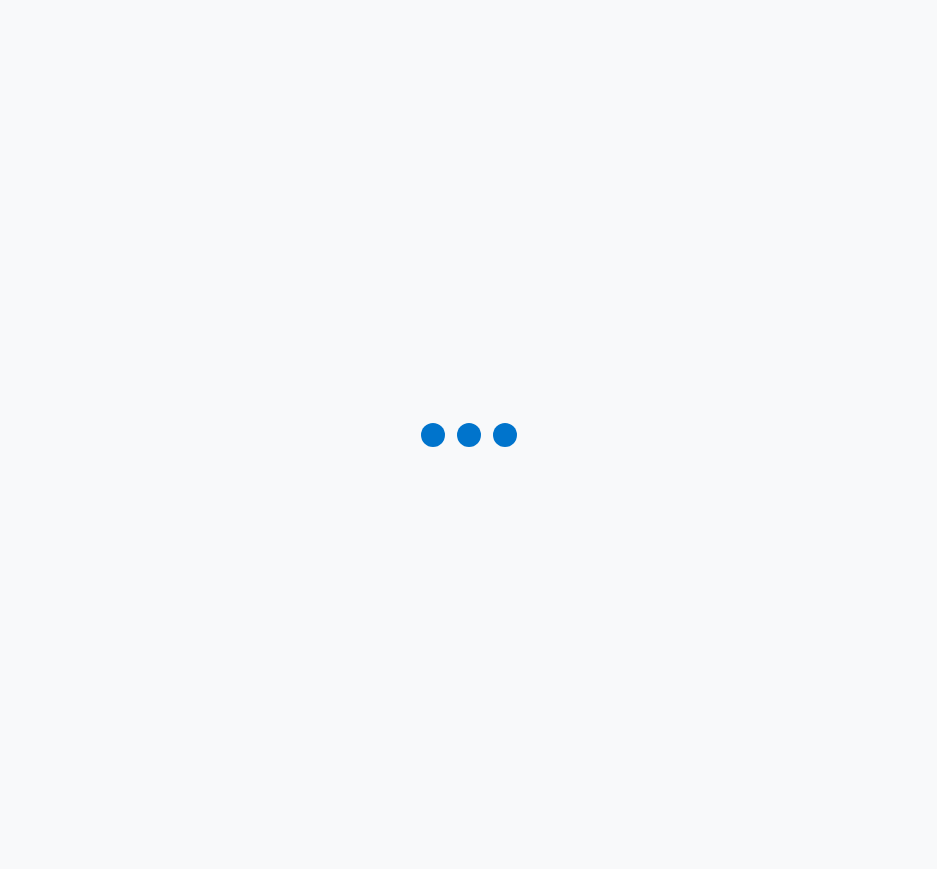 scroll, scrollTop: 0, scrollLeft: 0, axis: both 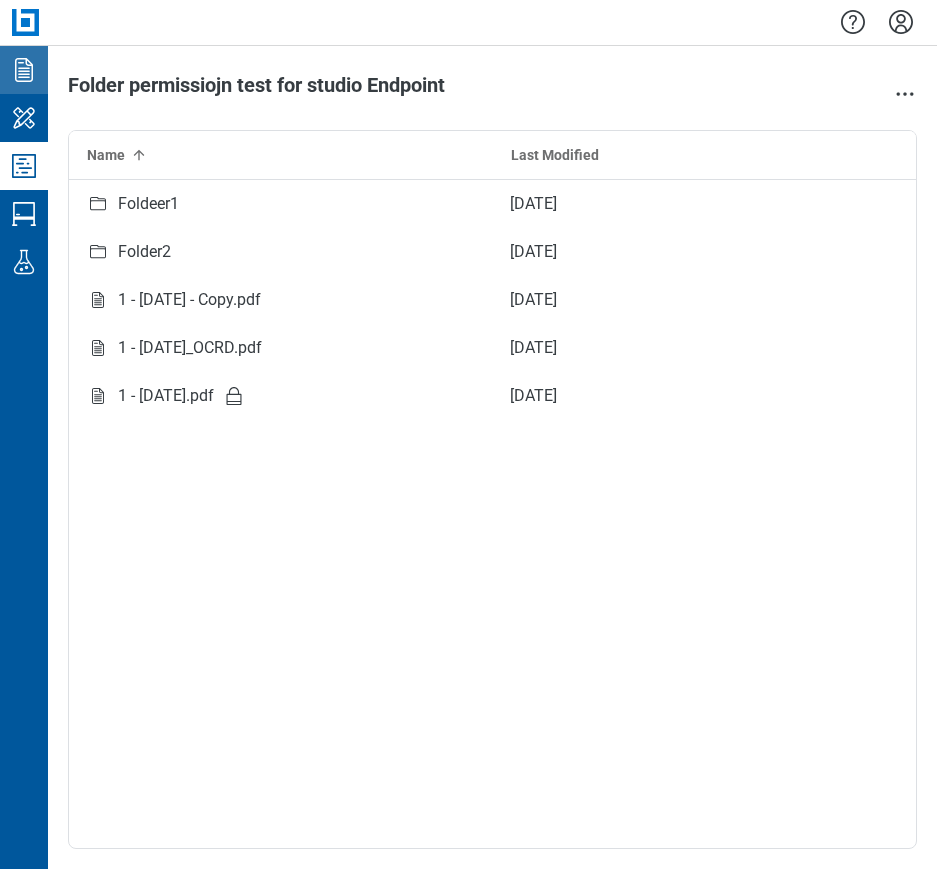 click on "Documents" at bounding box center (24, 70) 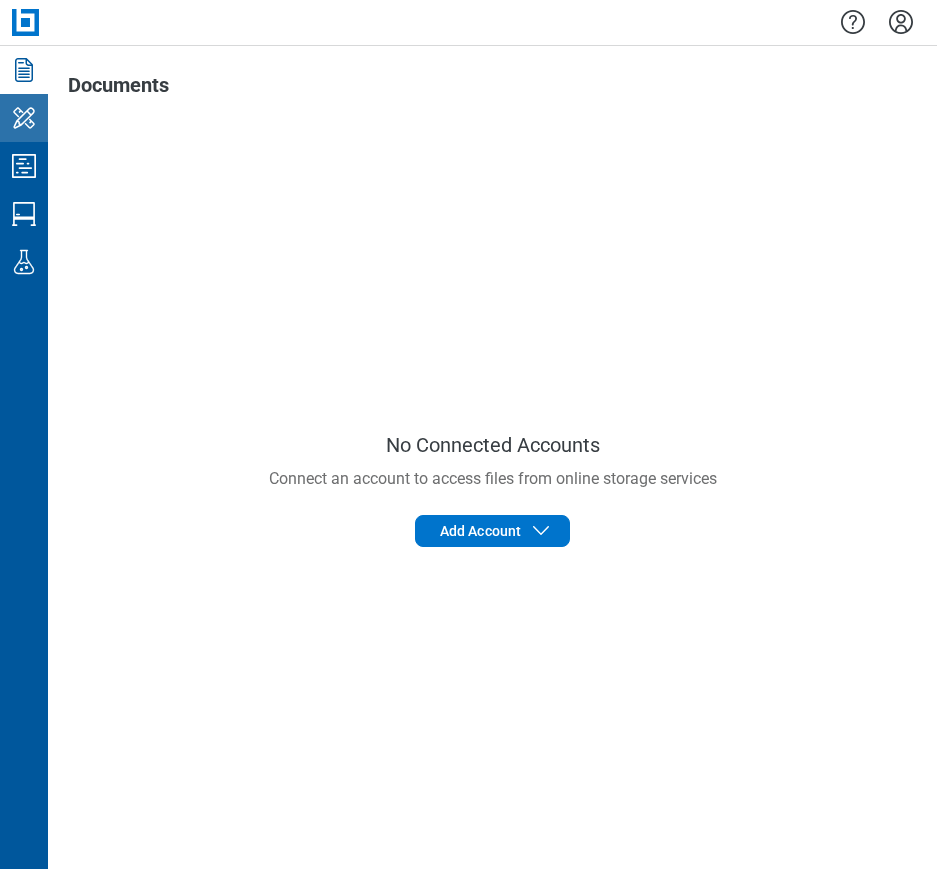 click 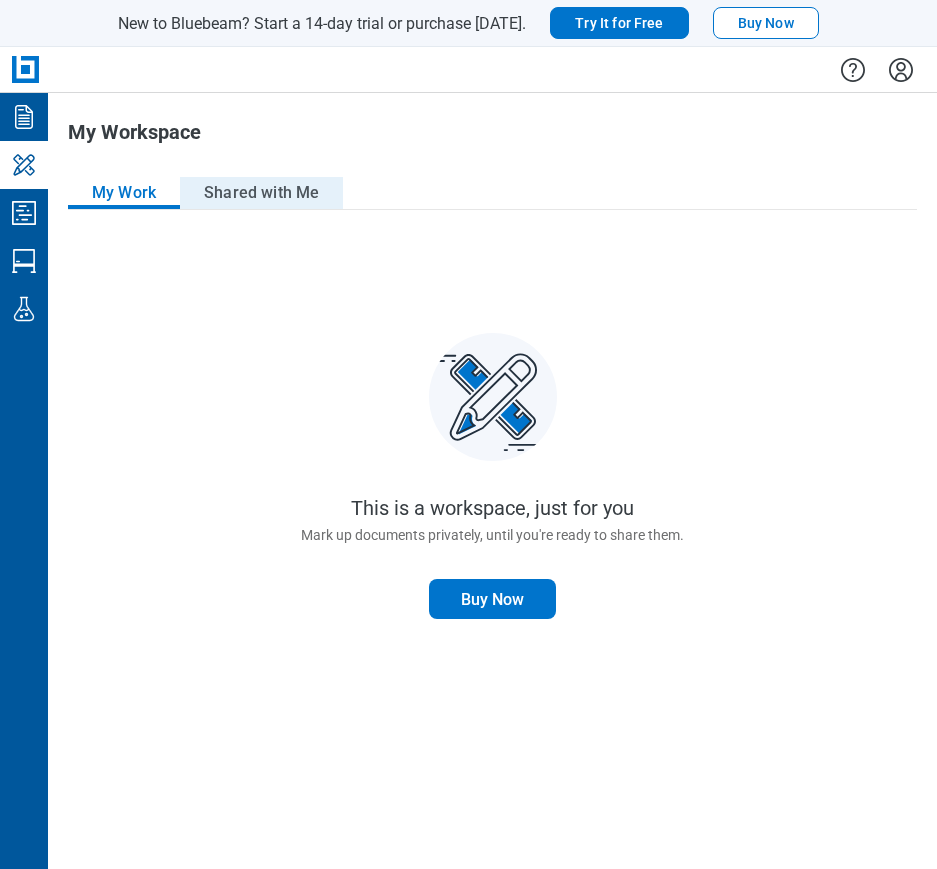 click on "Shared with Me" at bounding box center (261, 193) 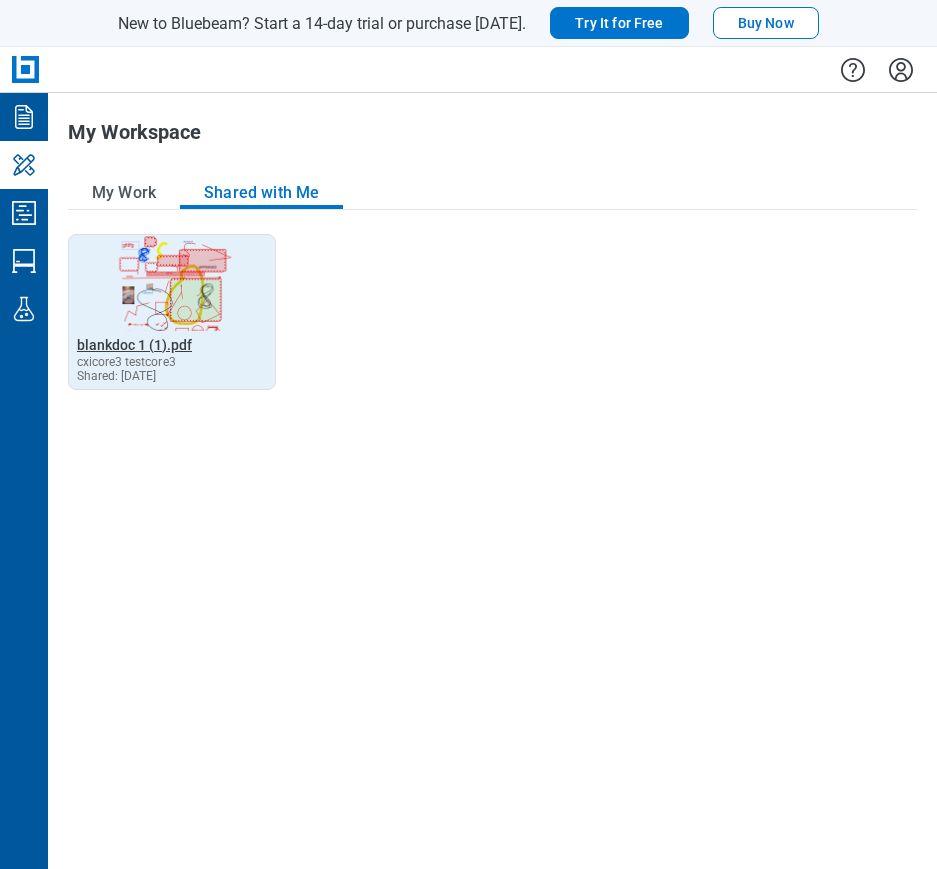 click on "Open blankdoc 1 (1).pdf in Editor blankdoc 1 (1).pdf" at bounding box center (134, 345) 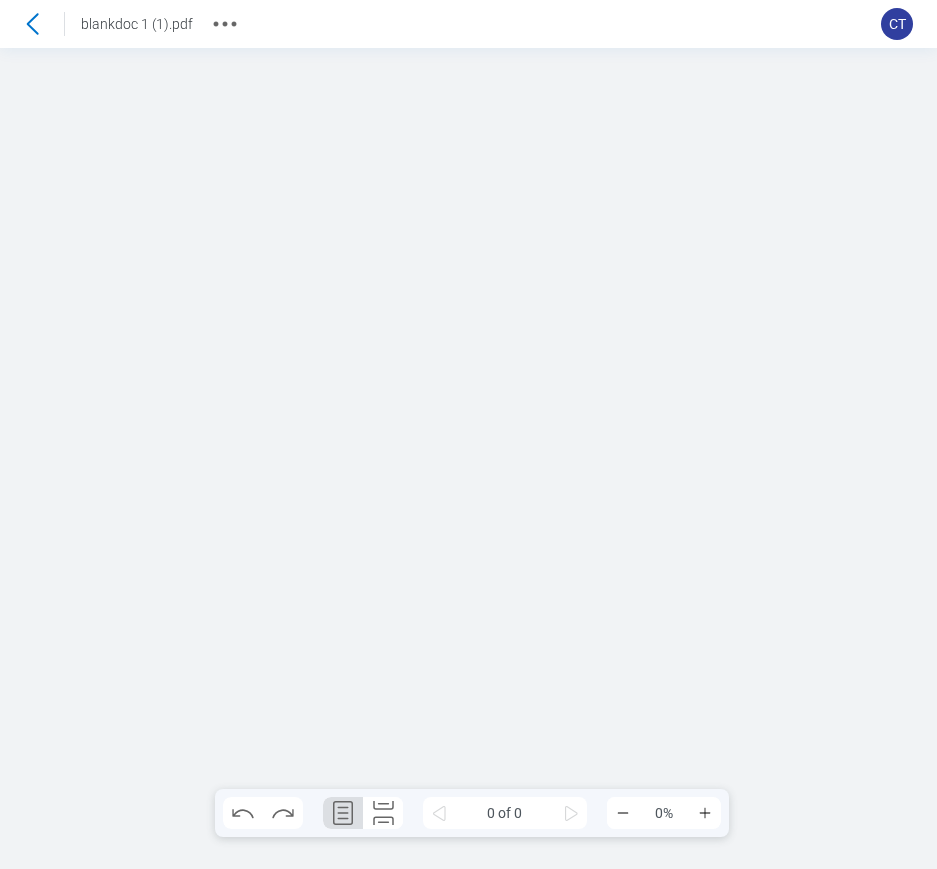 scroll, scrollTop: 0, scrollLeft: 0, axis: both 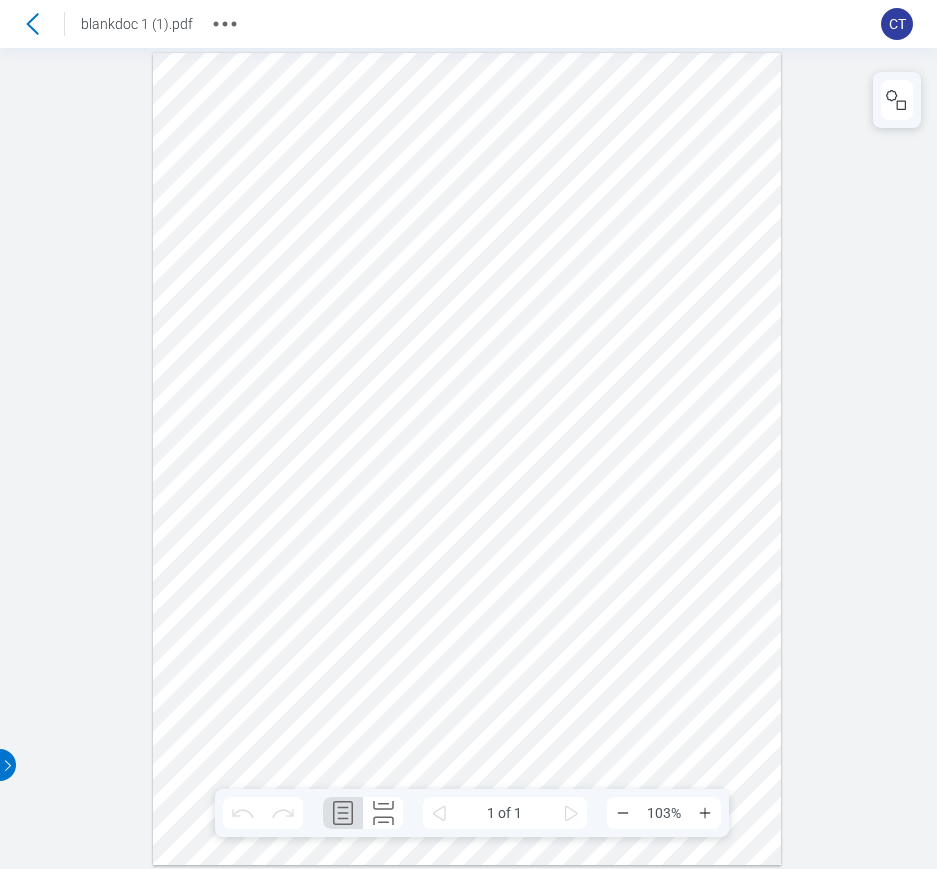 click on "Go back blankdoc 1 (1).pdf" at bounding box center [128, 24] 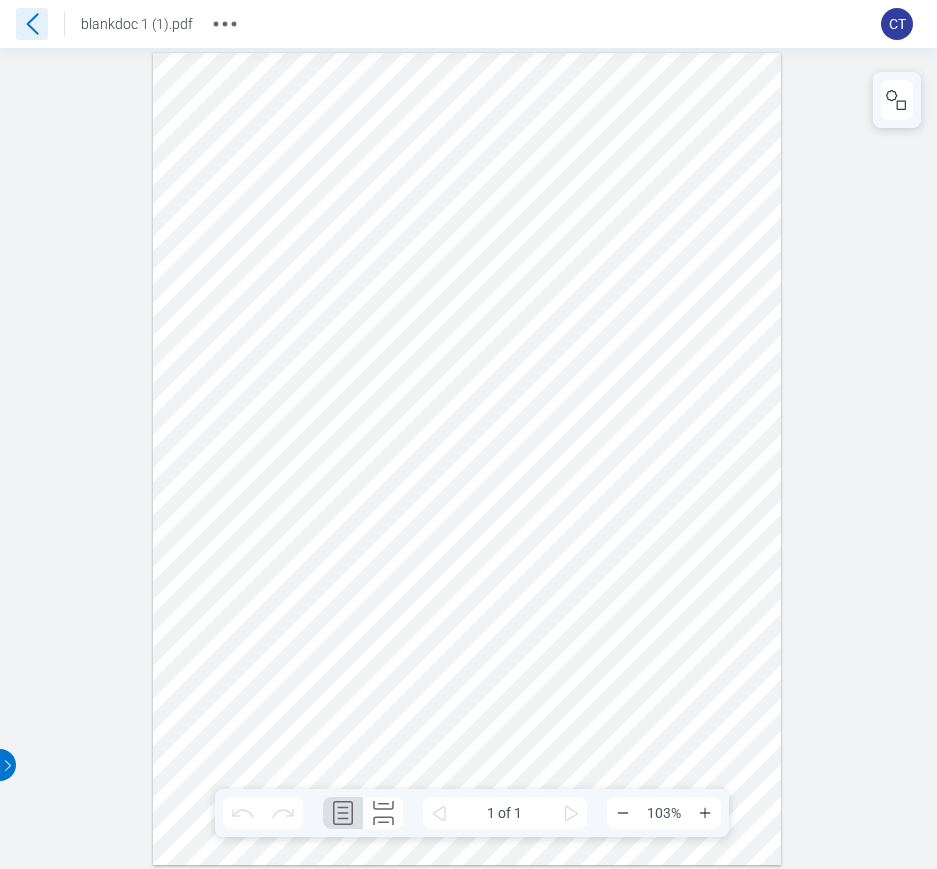 click 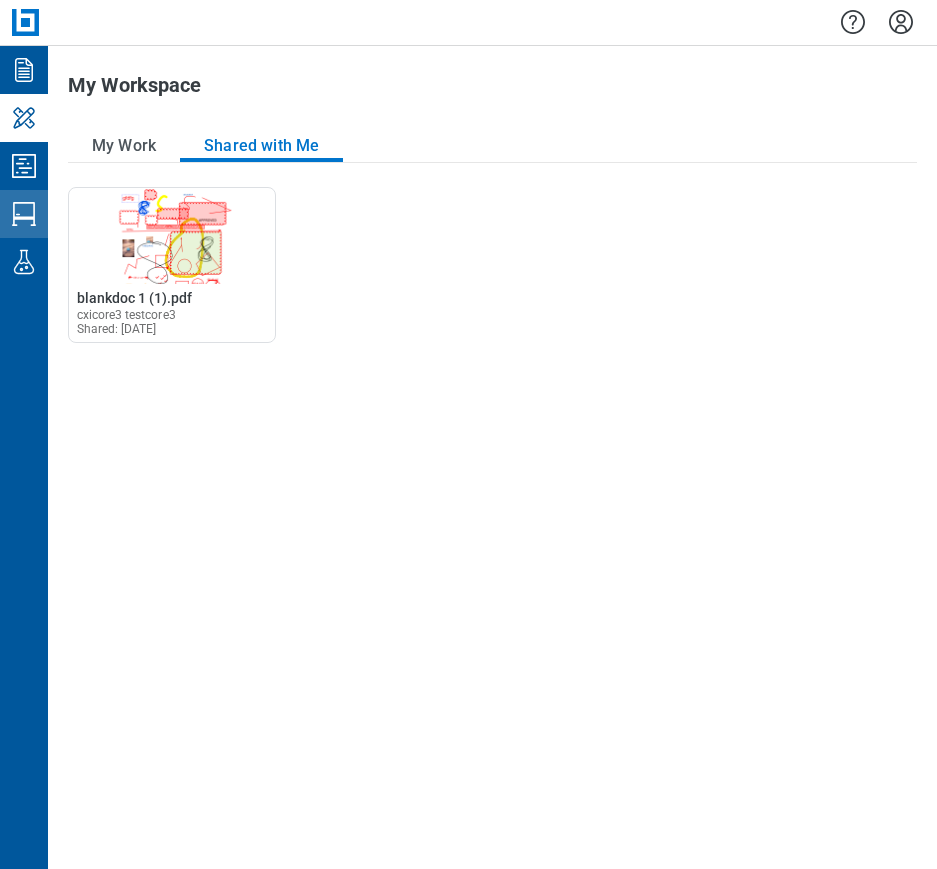 click 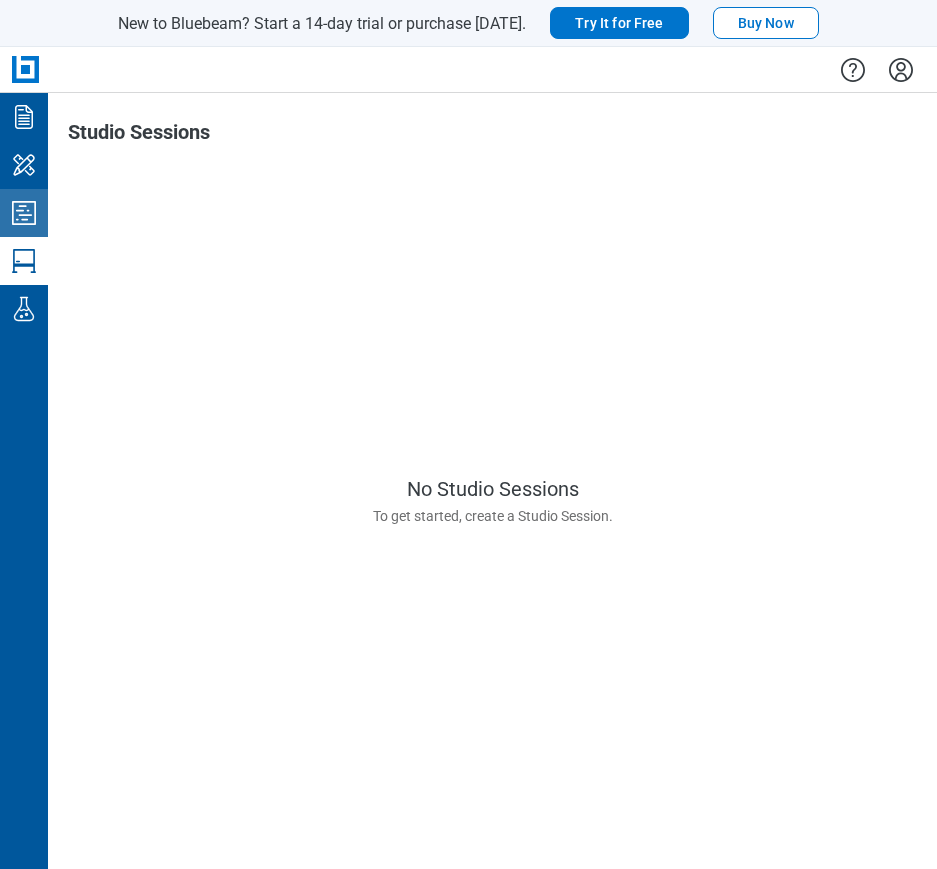 click 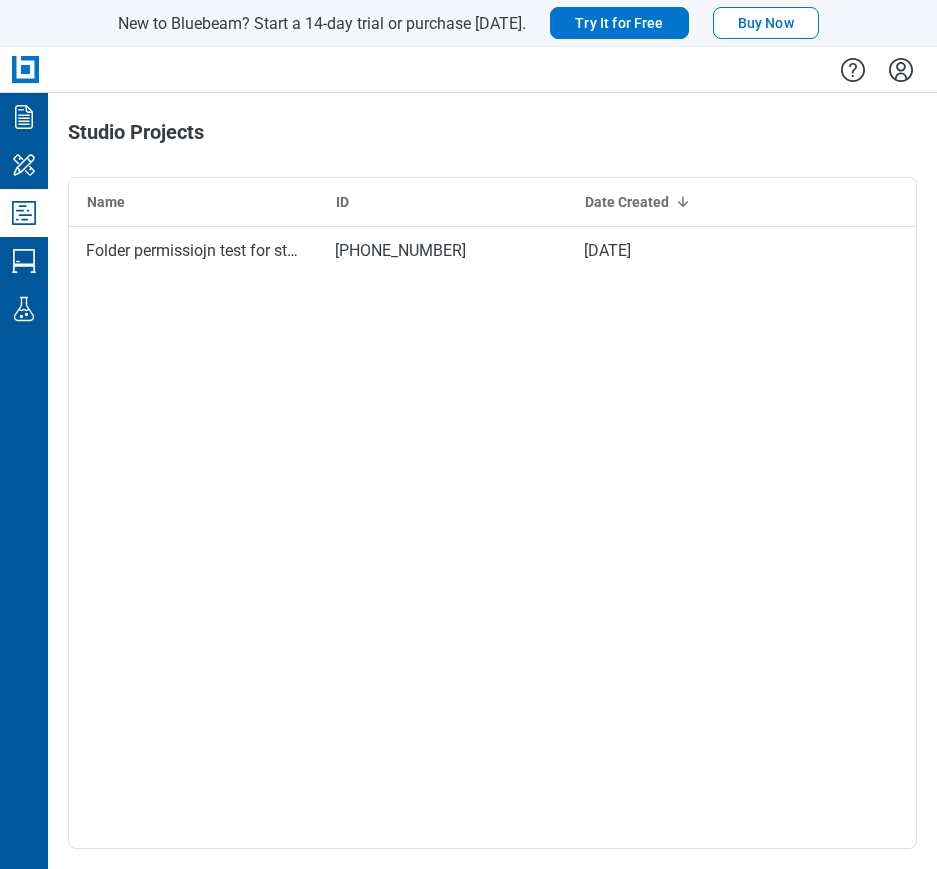 click 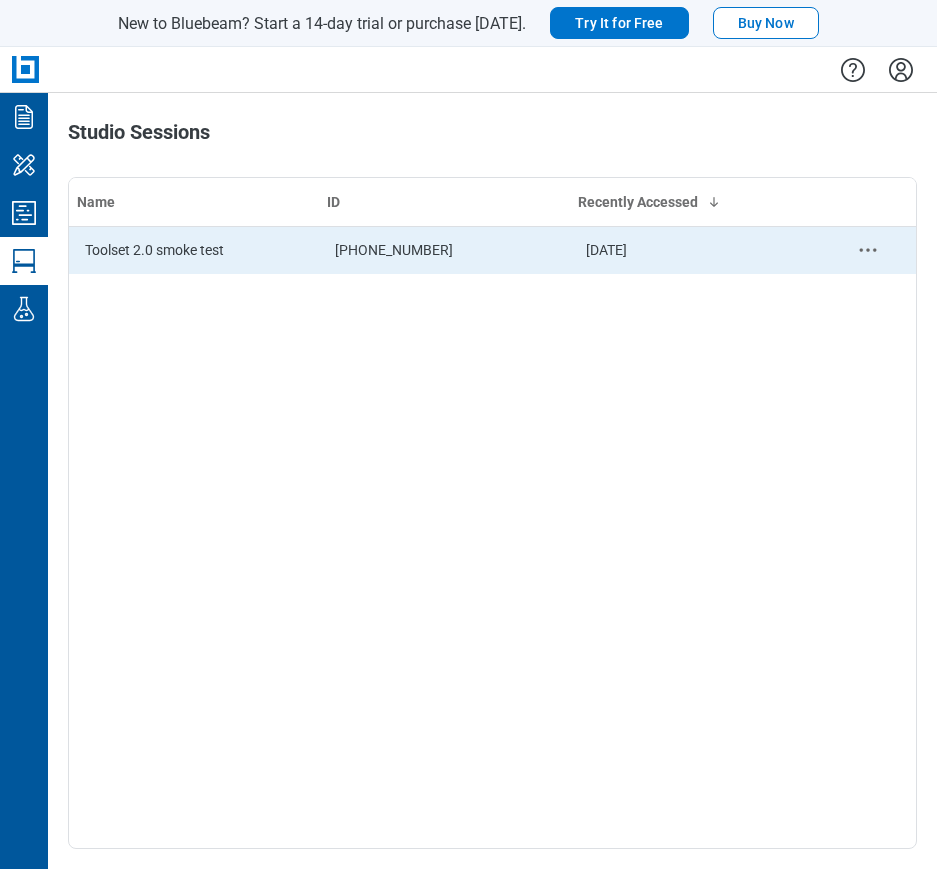 click on "Toolset 2.0 smoke test" at bounding box center [194, 250] 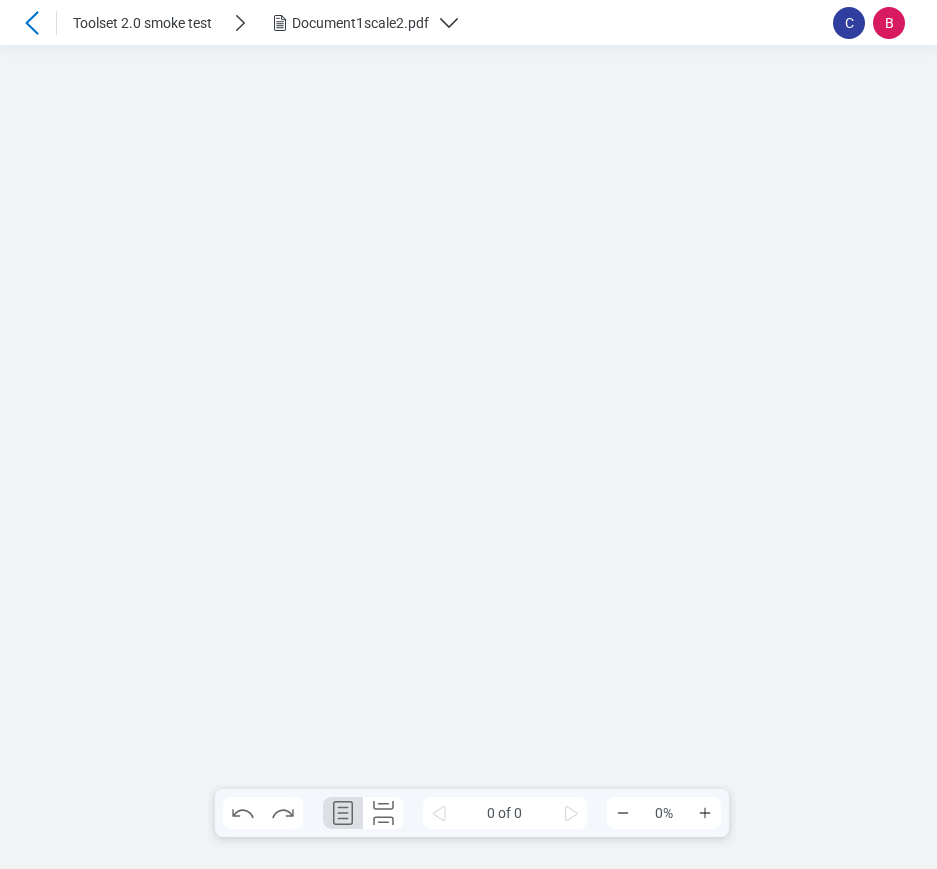 scroll, scrollTop: 0, scrollLeft: 0, axis: both 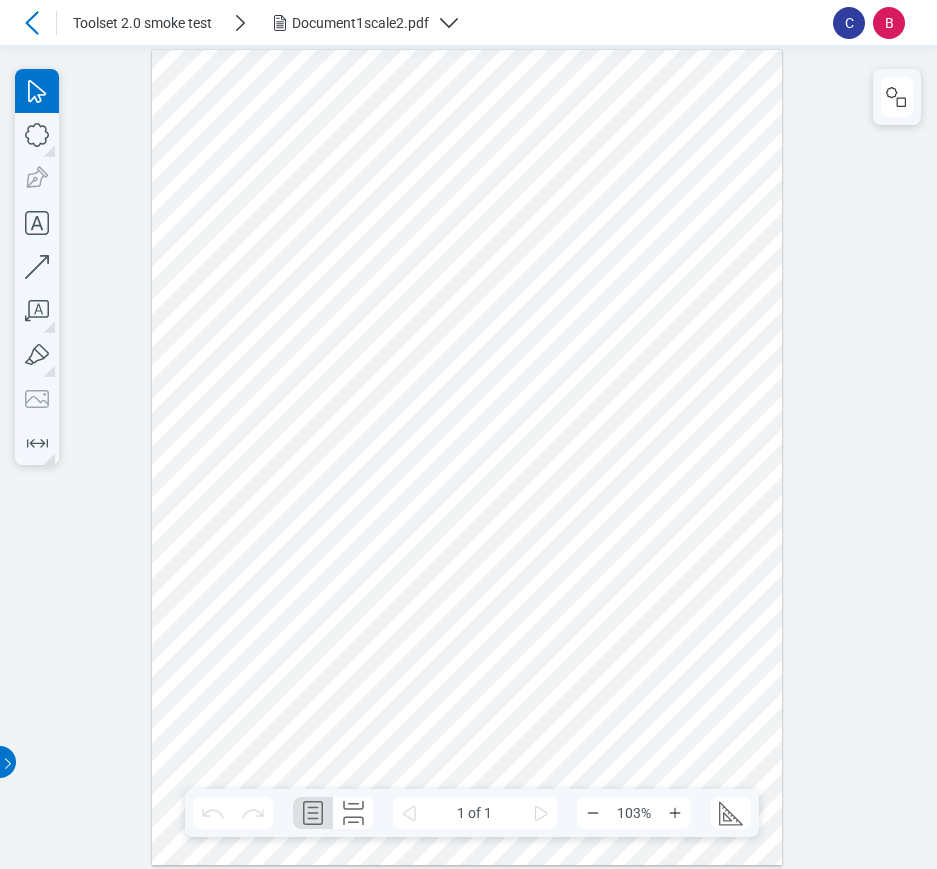 drag, startPoint x: 68, startPoint y: 52, endPoint x: 149, endPoint y: 67, distance: 82.37718 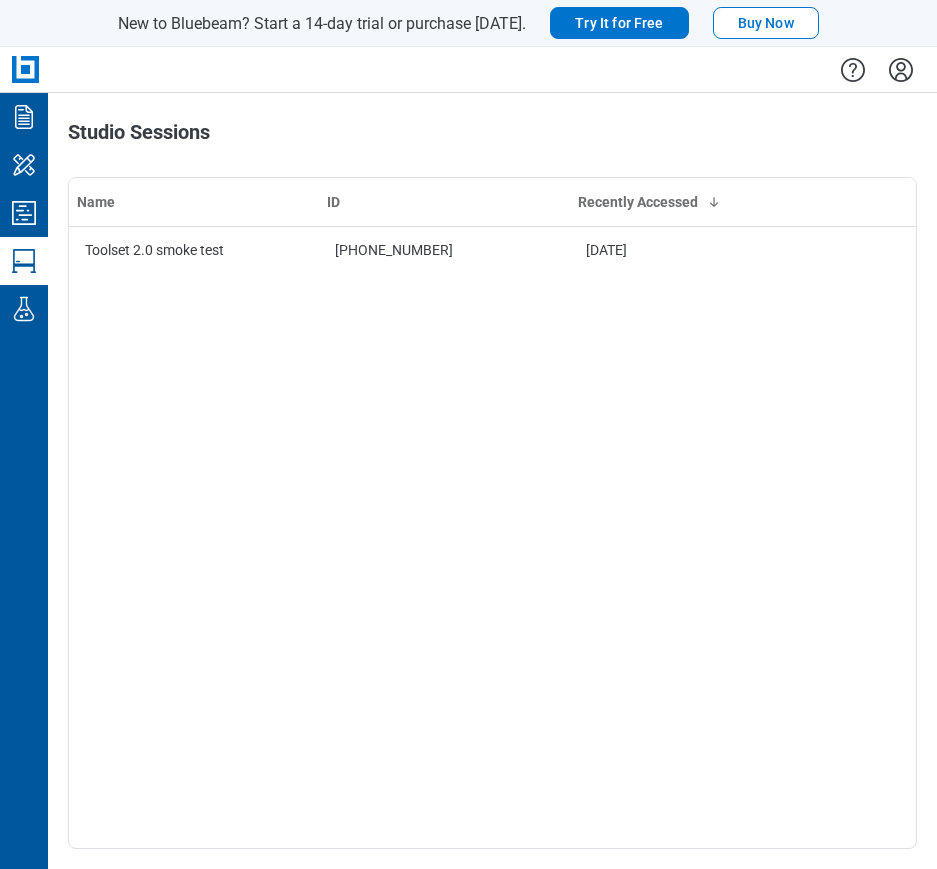 click 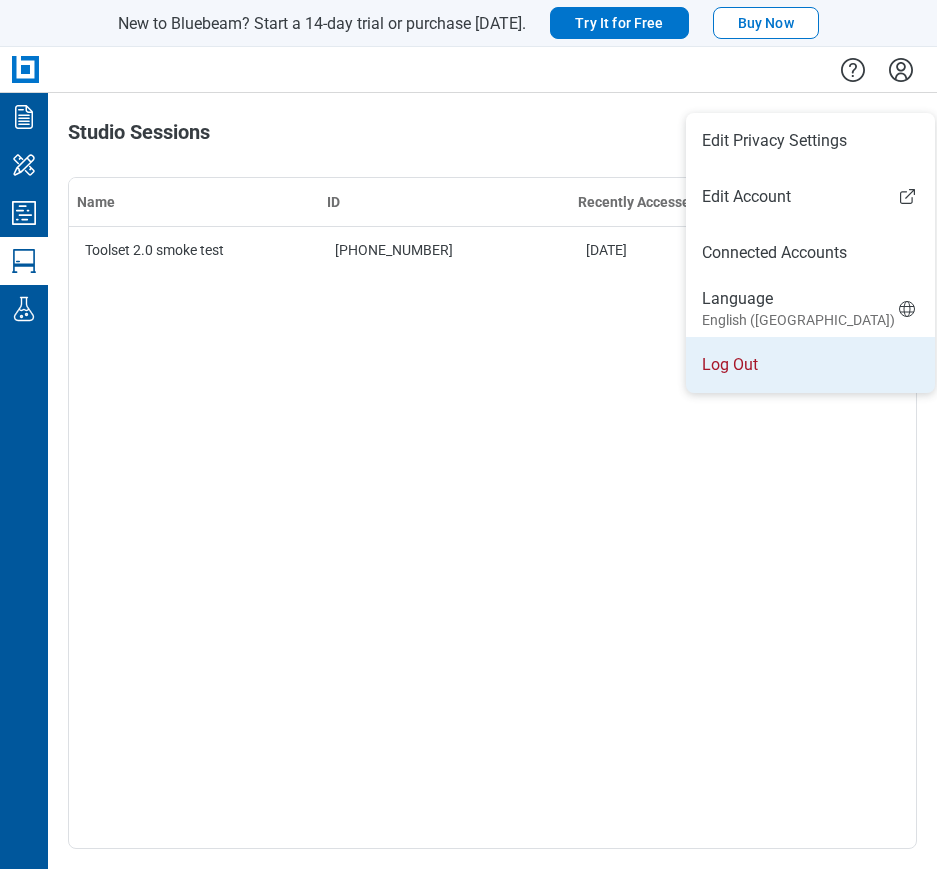 click on "Log Out" at bounding box center [810, 365] 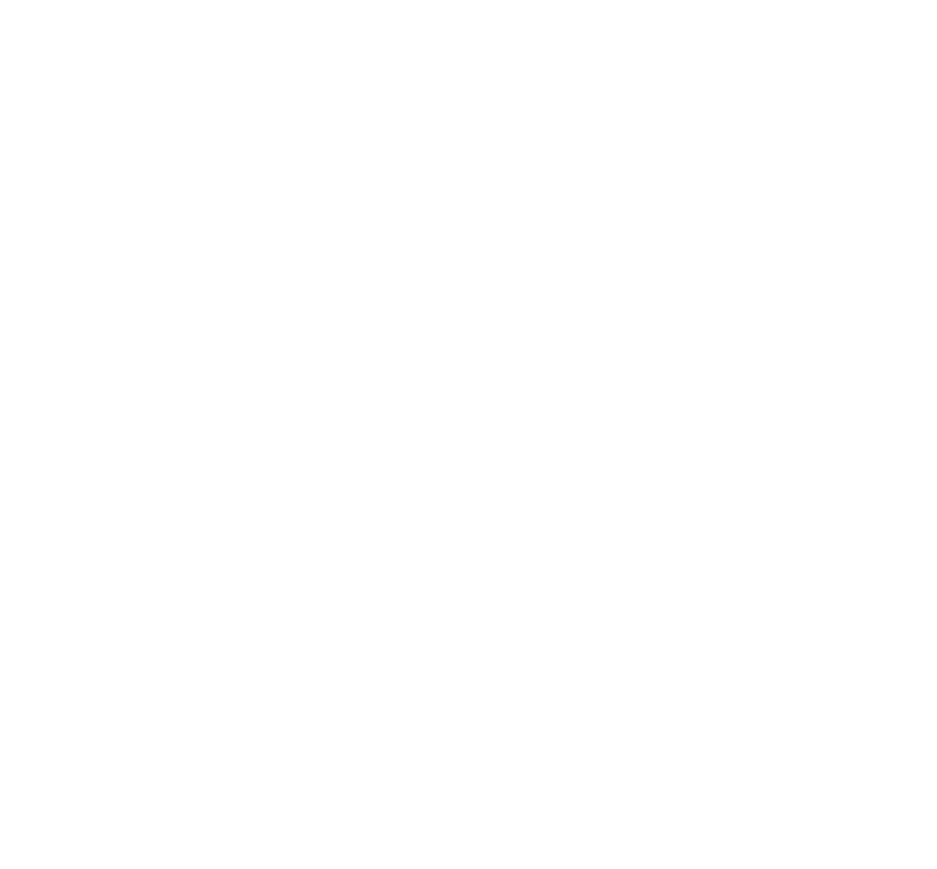 scroll, scrollTop: 0, scrollLeft: 0, axis: both 